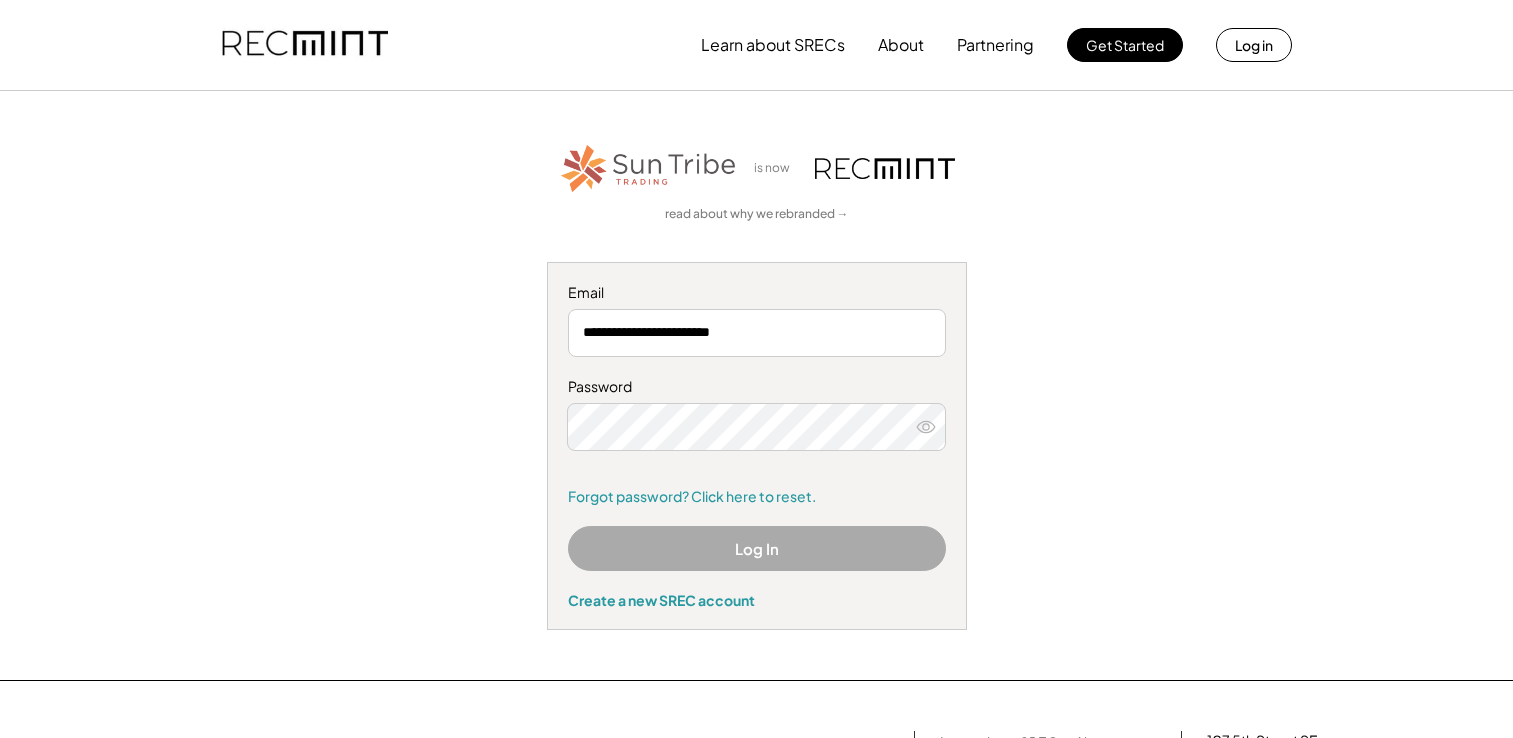 scroll, scrollTop: 0, scrollLeft: 0, axis: both 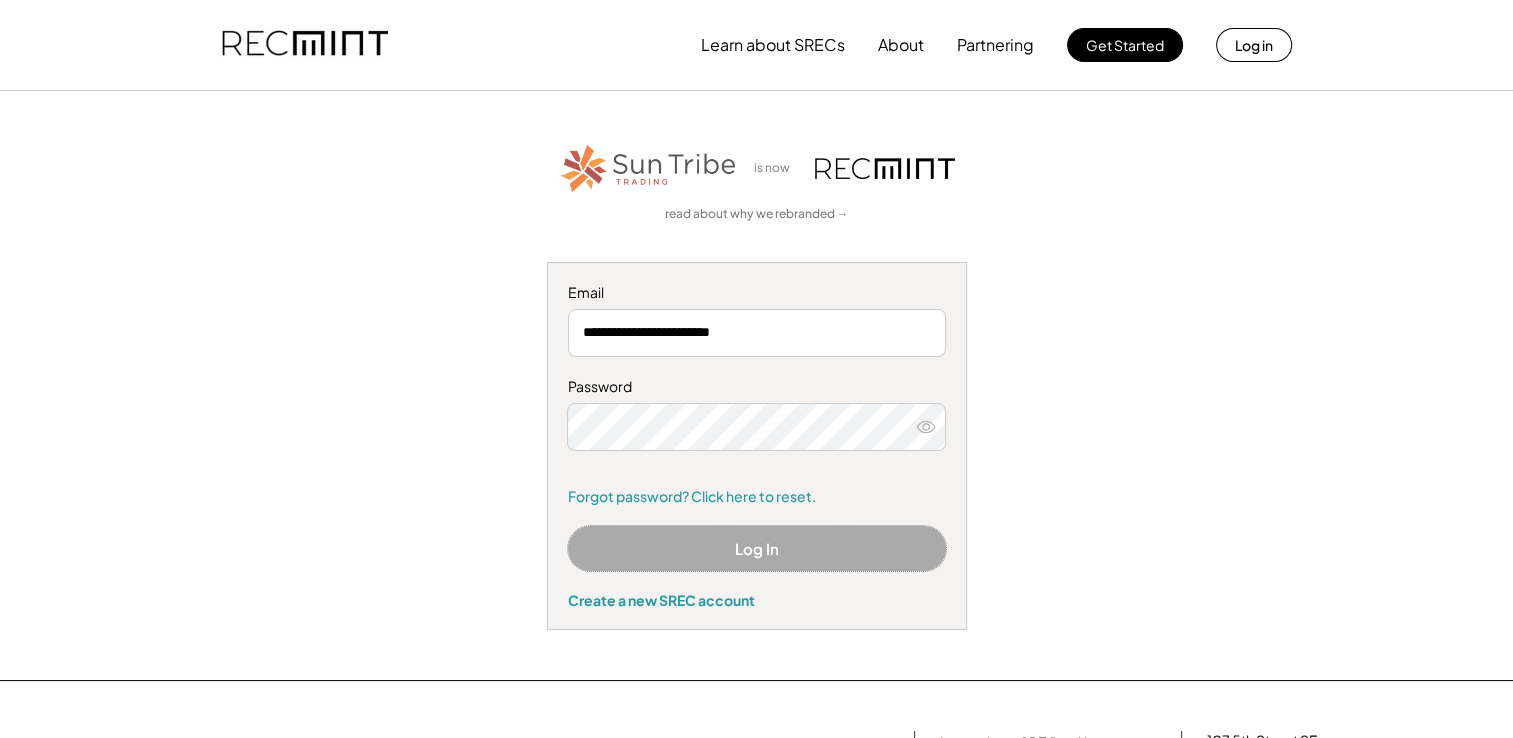 click on "Log In" at bounding box center (757, 548) 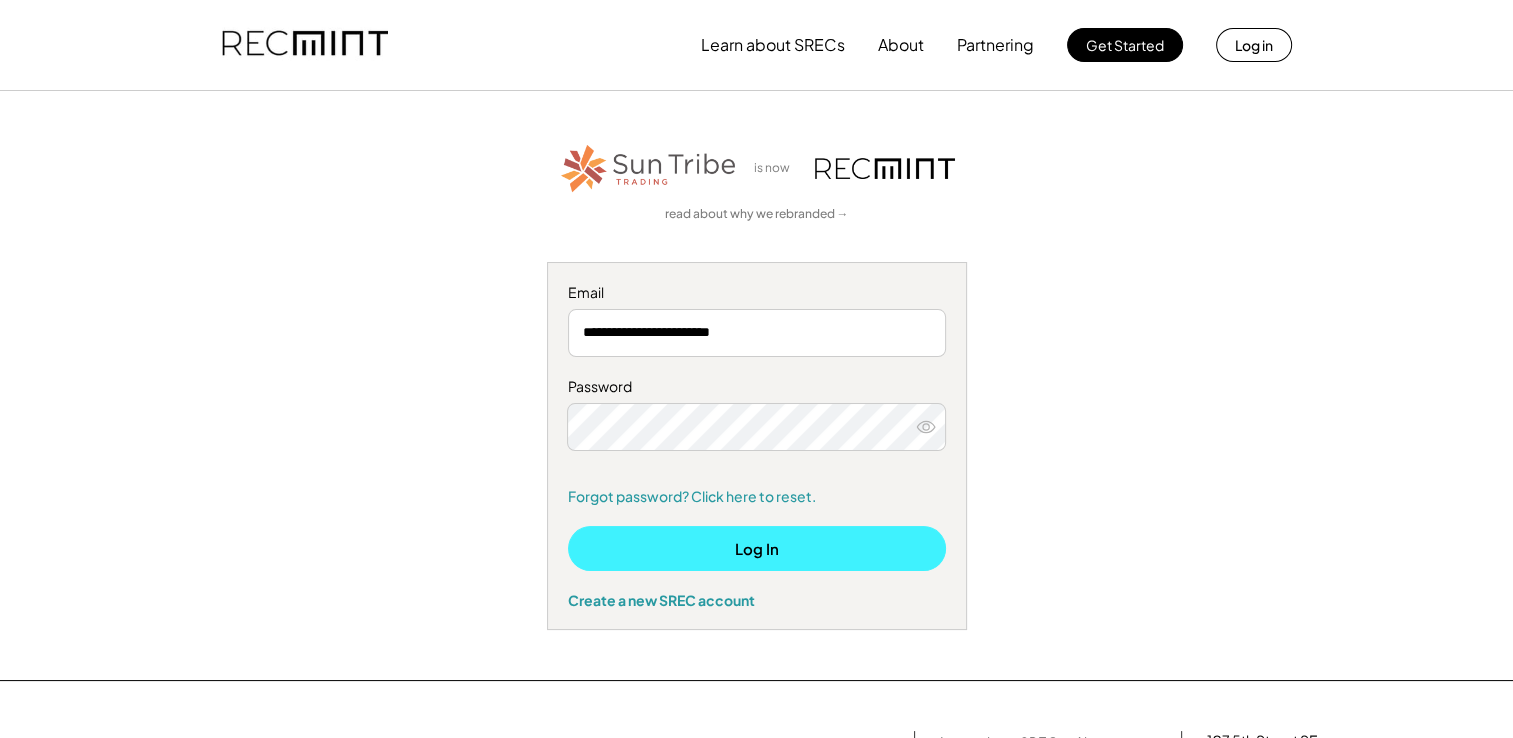 click on "Log In" at bounding box center (757, 548) 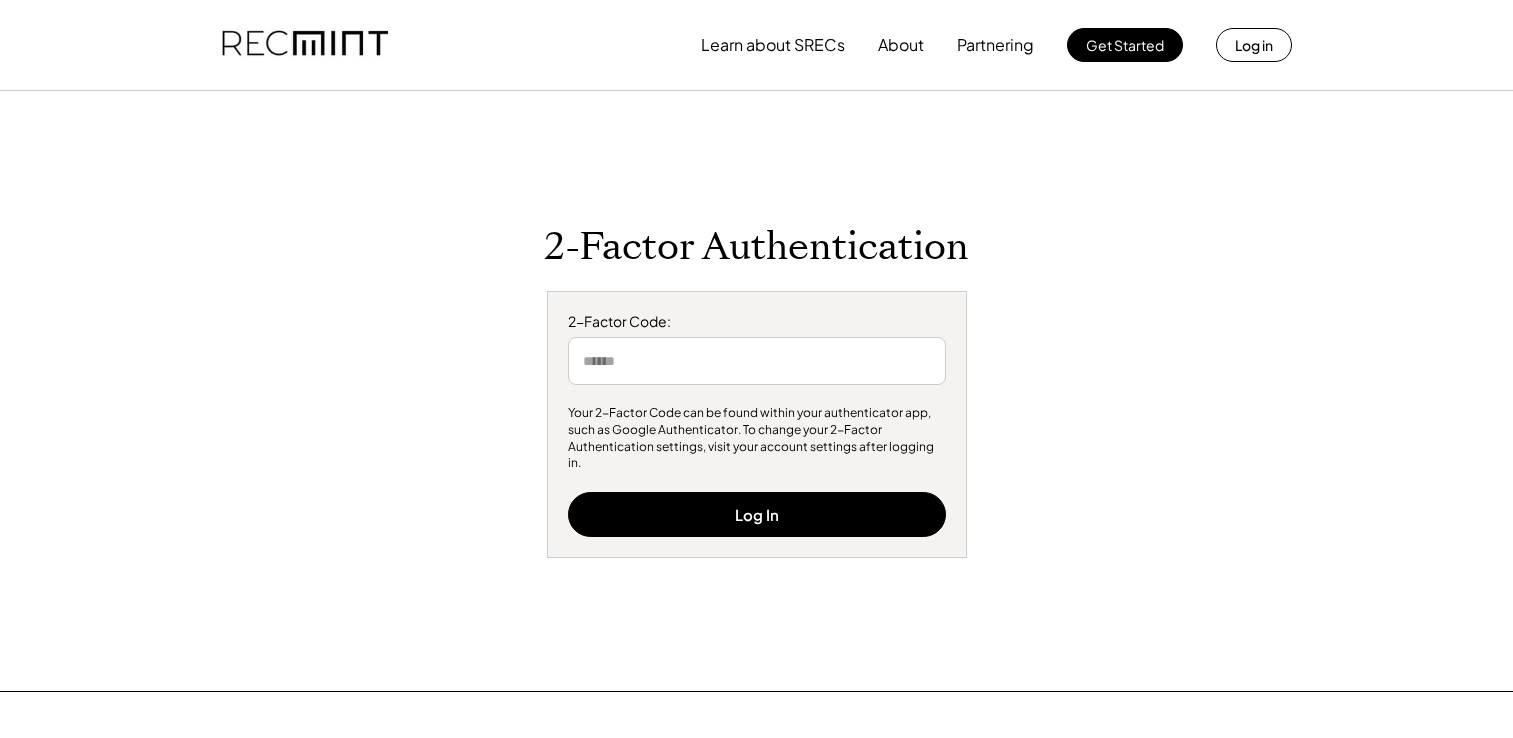scroll, scrollTop: 0, scrollLeft: 0, axis: both 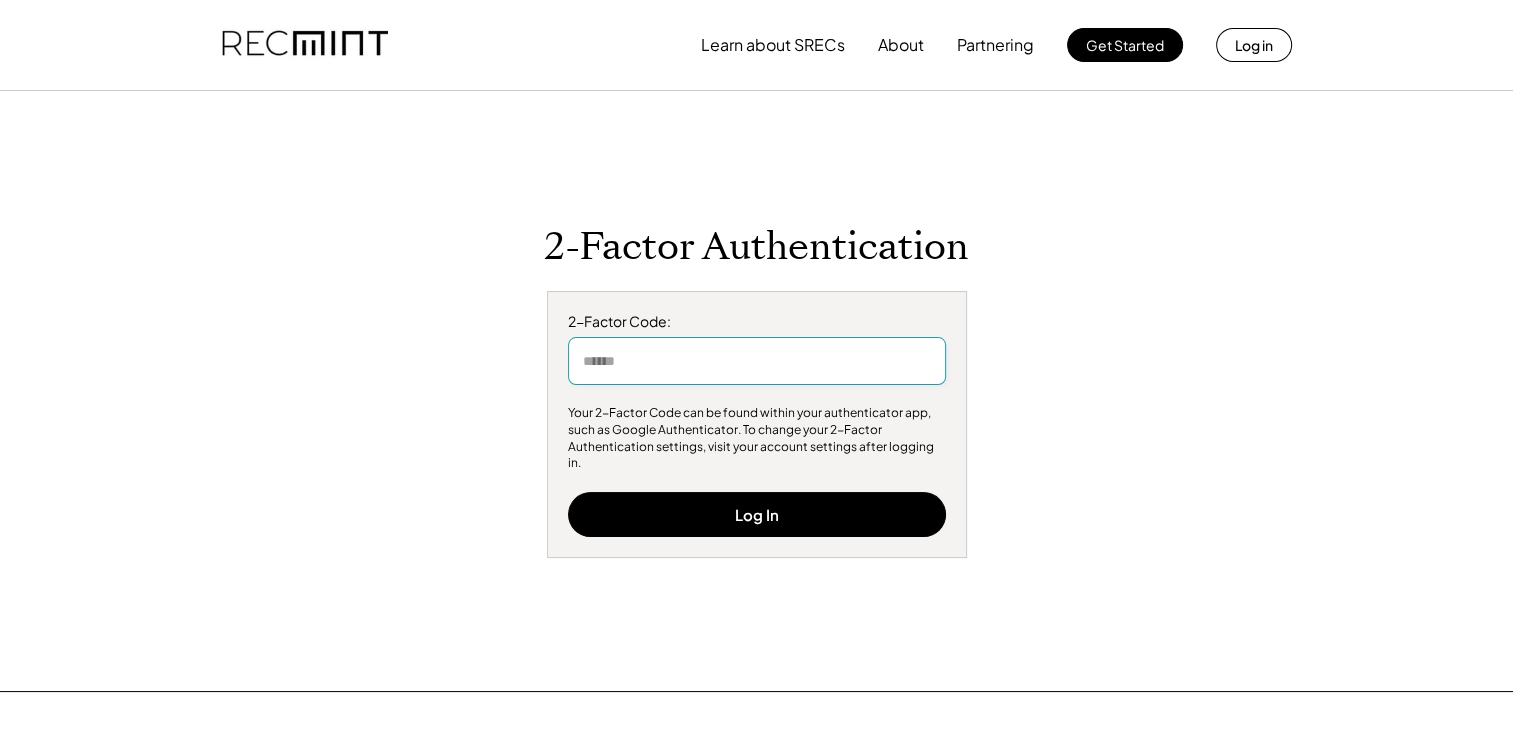 click at bounding box center (757, 361) 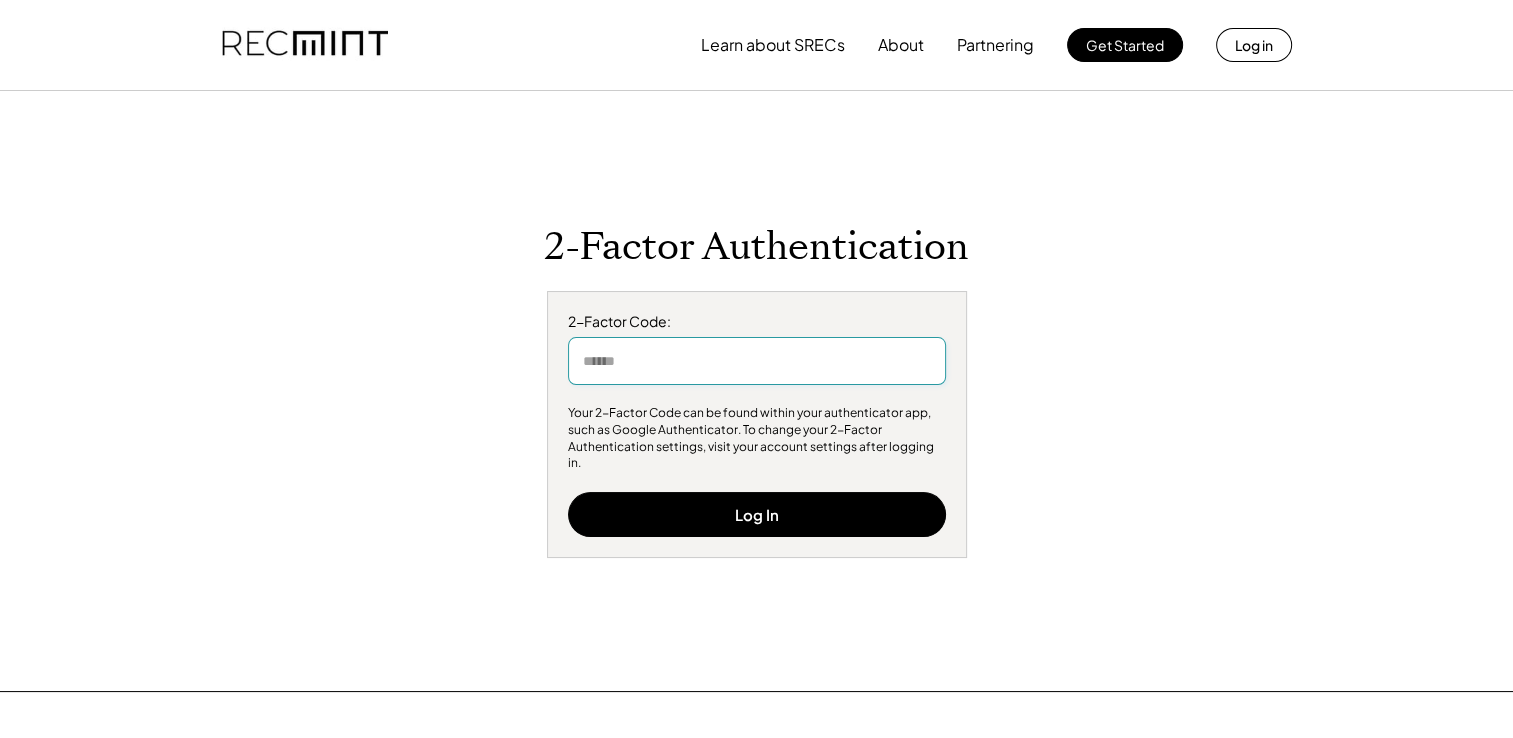 click at bounding box center [757, 361] 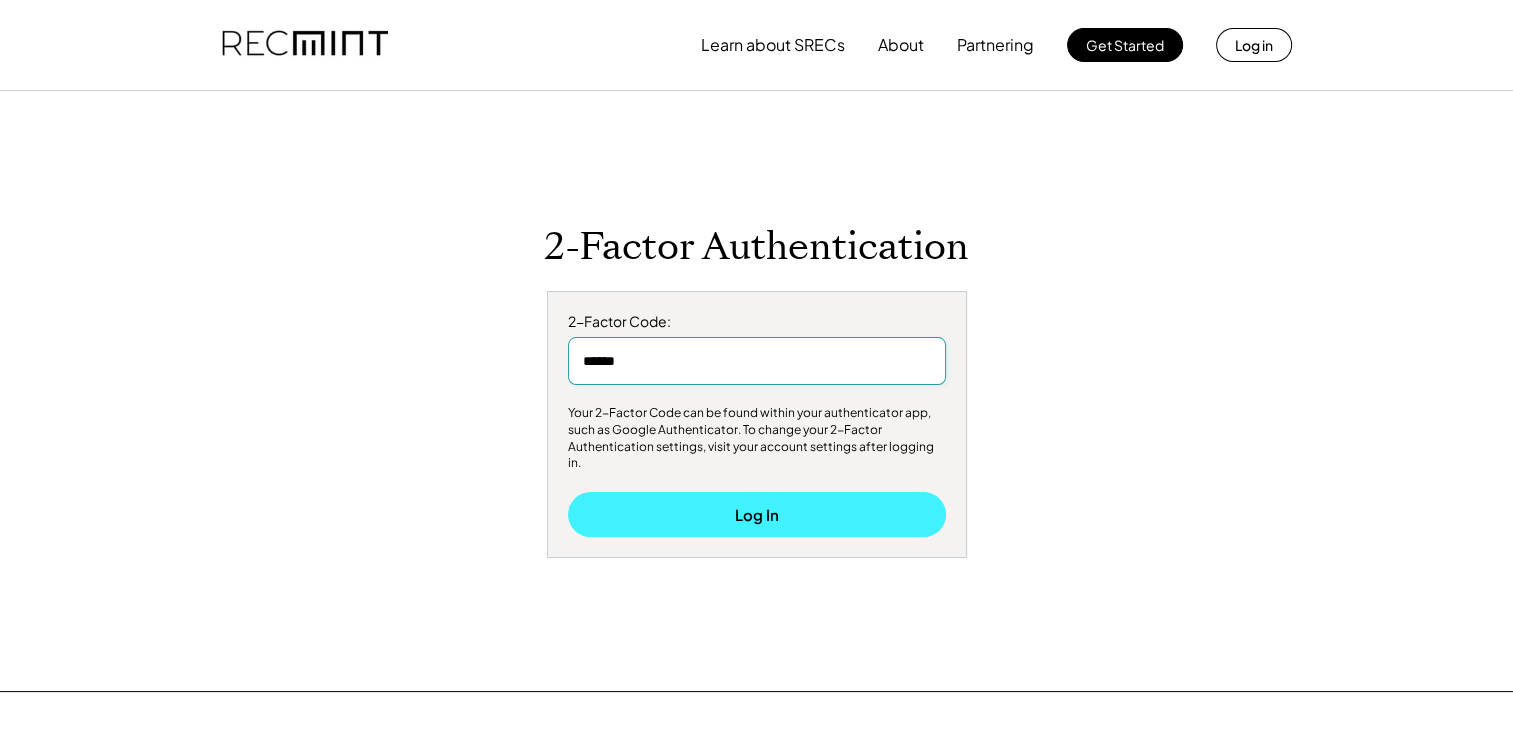 click on "Log In" at bounding box center [757, 514] 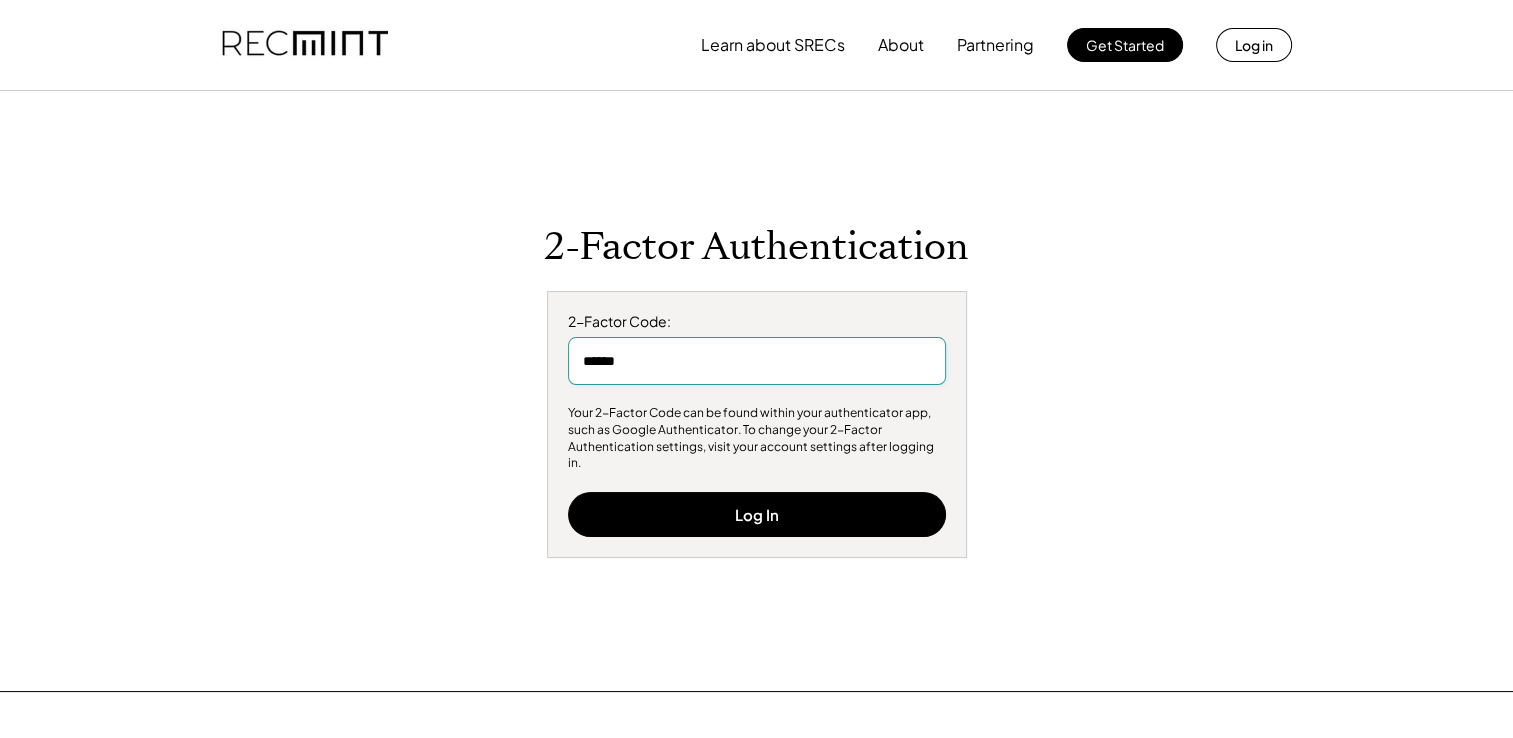click at bounding box center [757, 361] 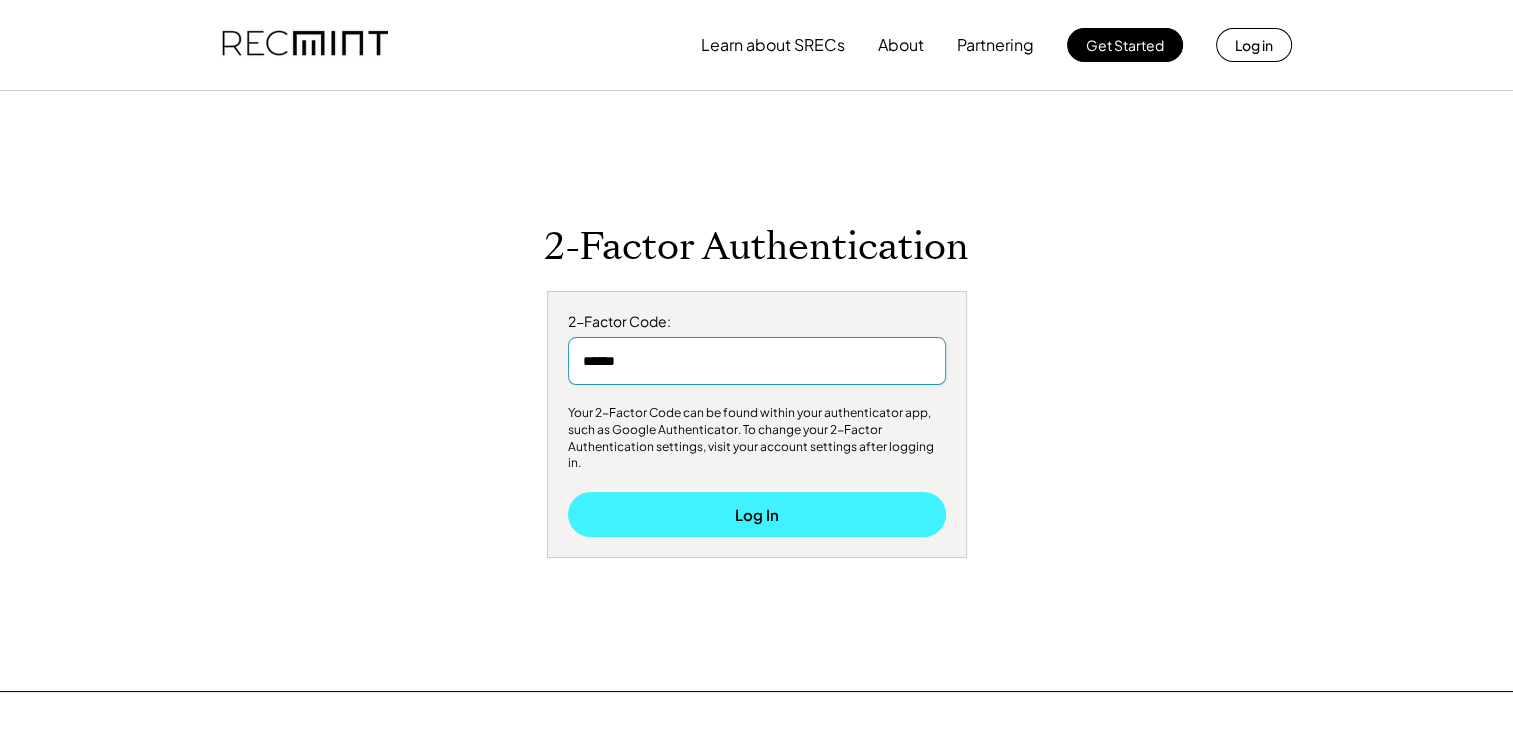 type on "******" 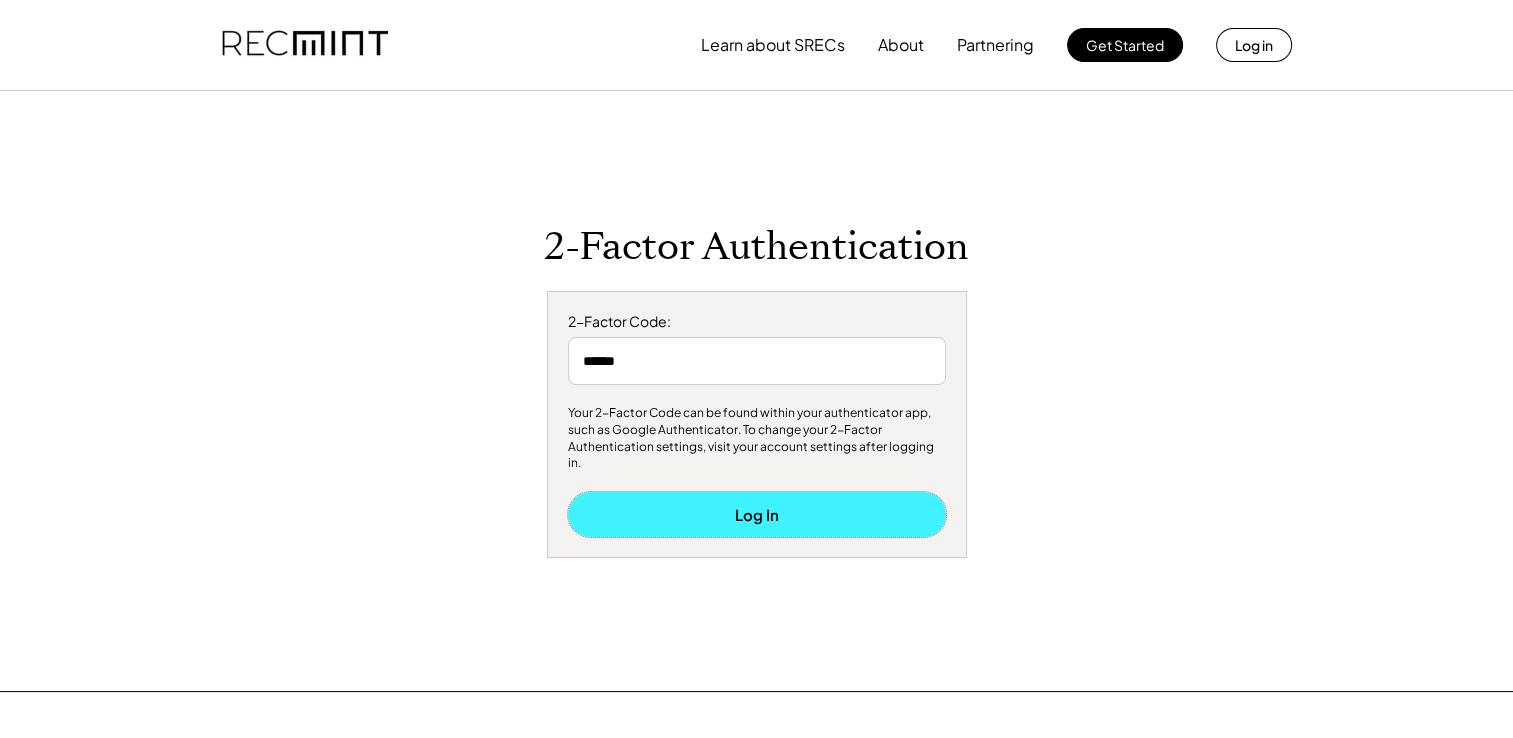 click on "Log In" at bounding box center [757, 514] 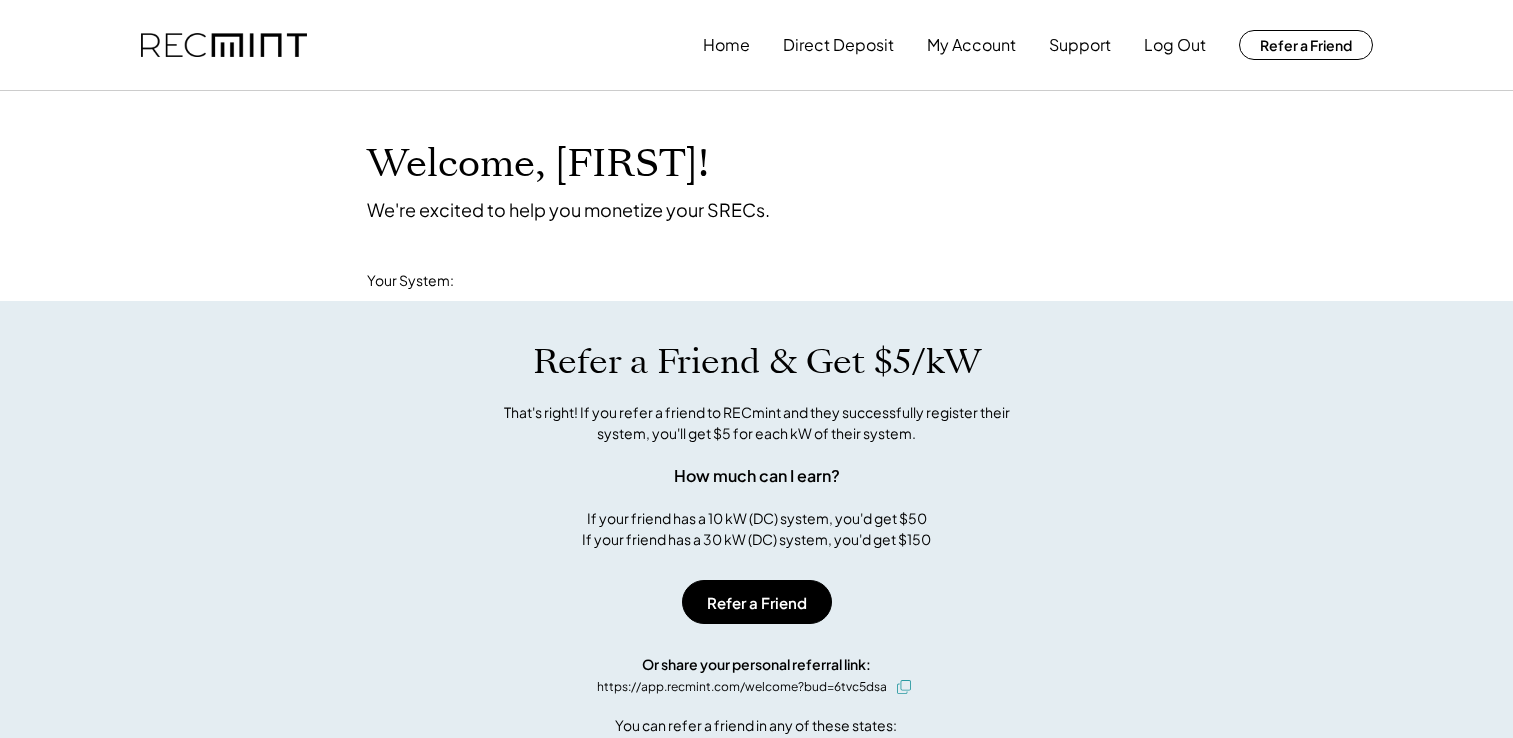 scroll, scrollTop: 0, scrollLeft: 0, axis: both 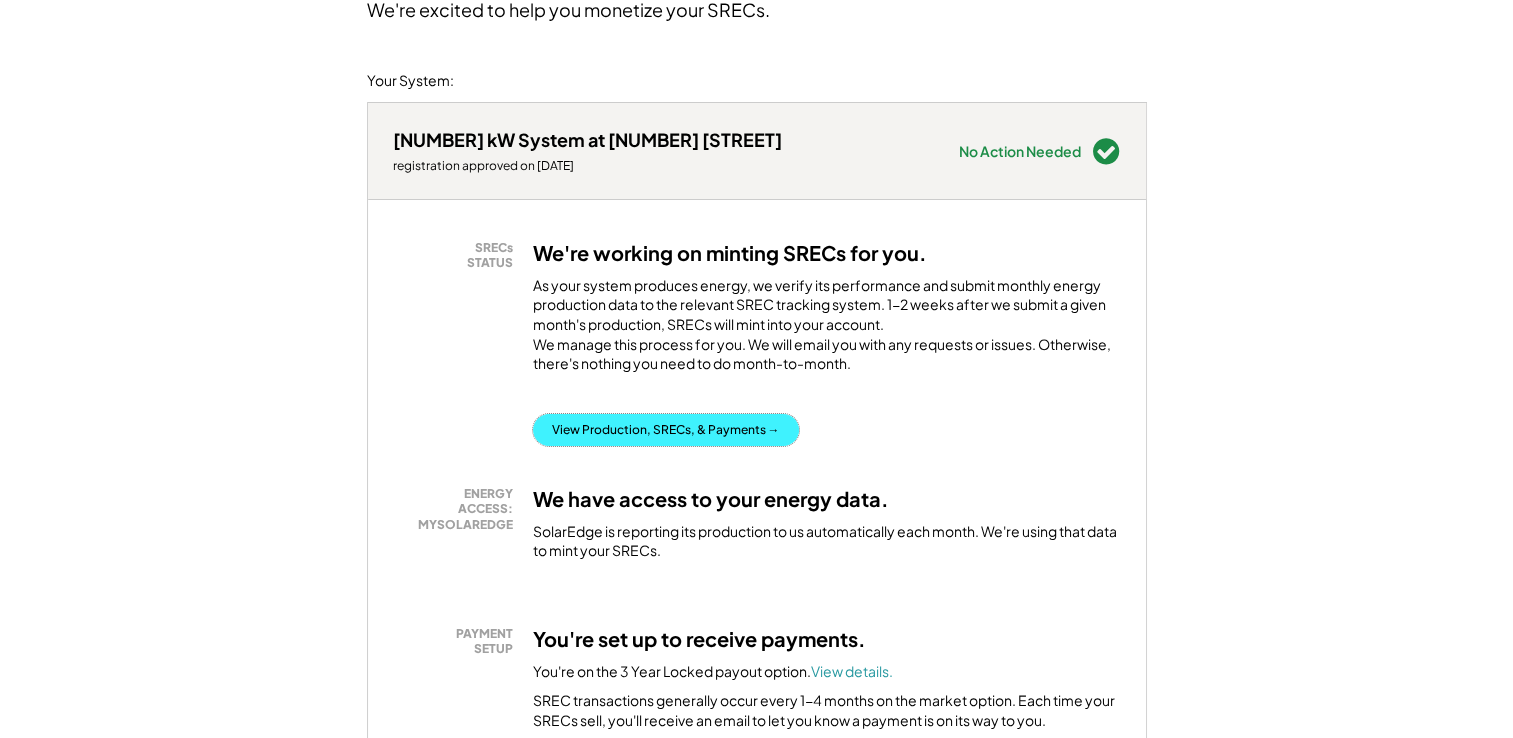 click on "View Production, SRECs, & Payments →" at bounding box center [666, 430] 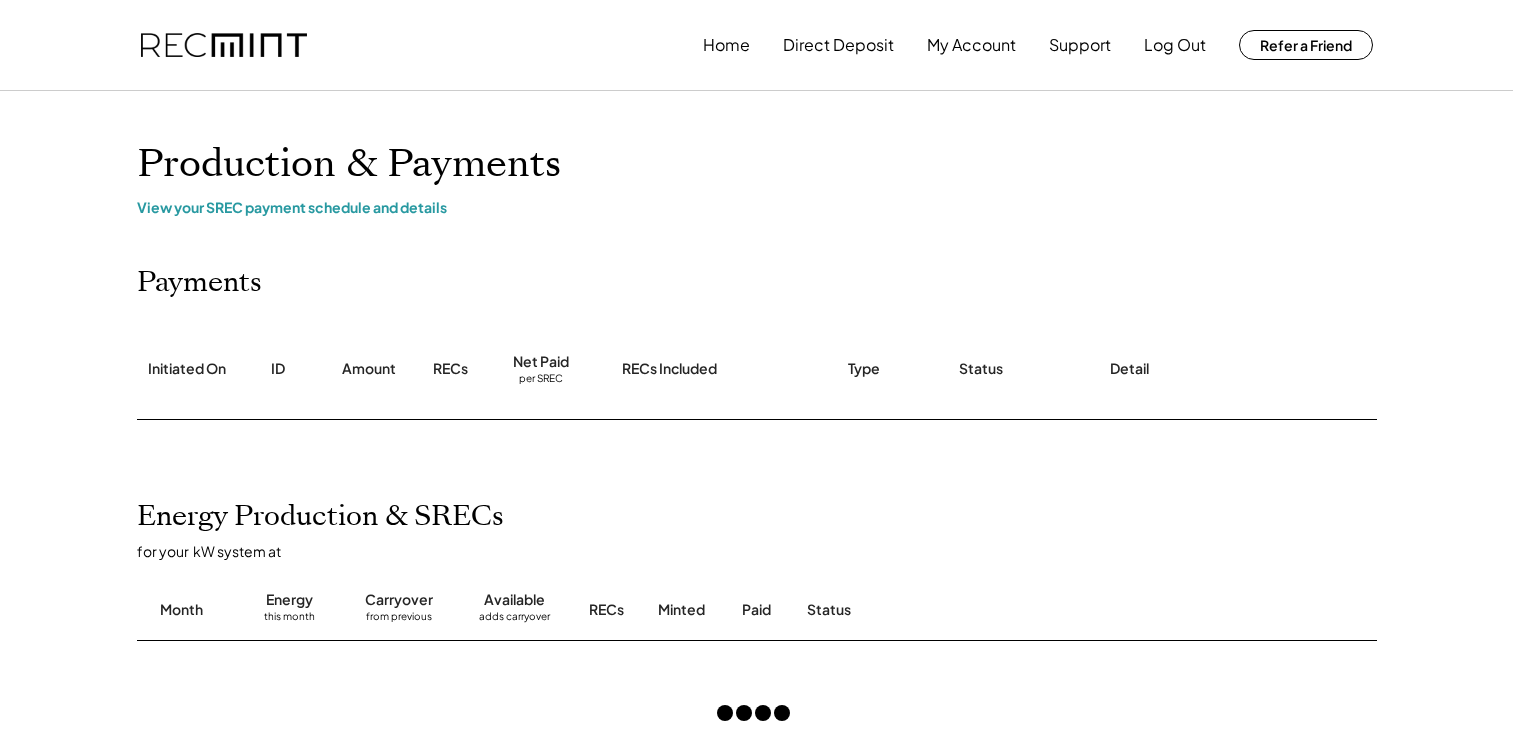 scroll, scrollTop: 0, scrollLeft: 0, axis: both 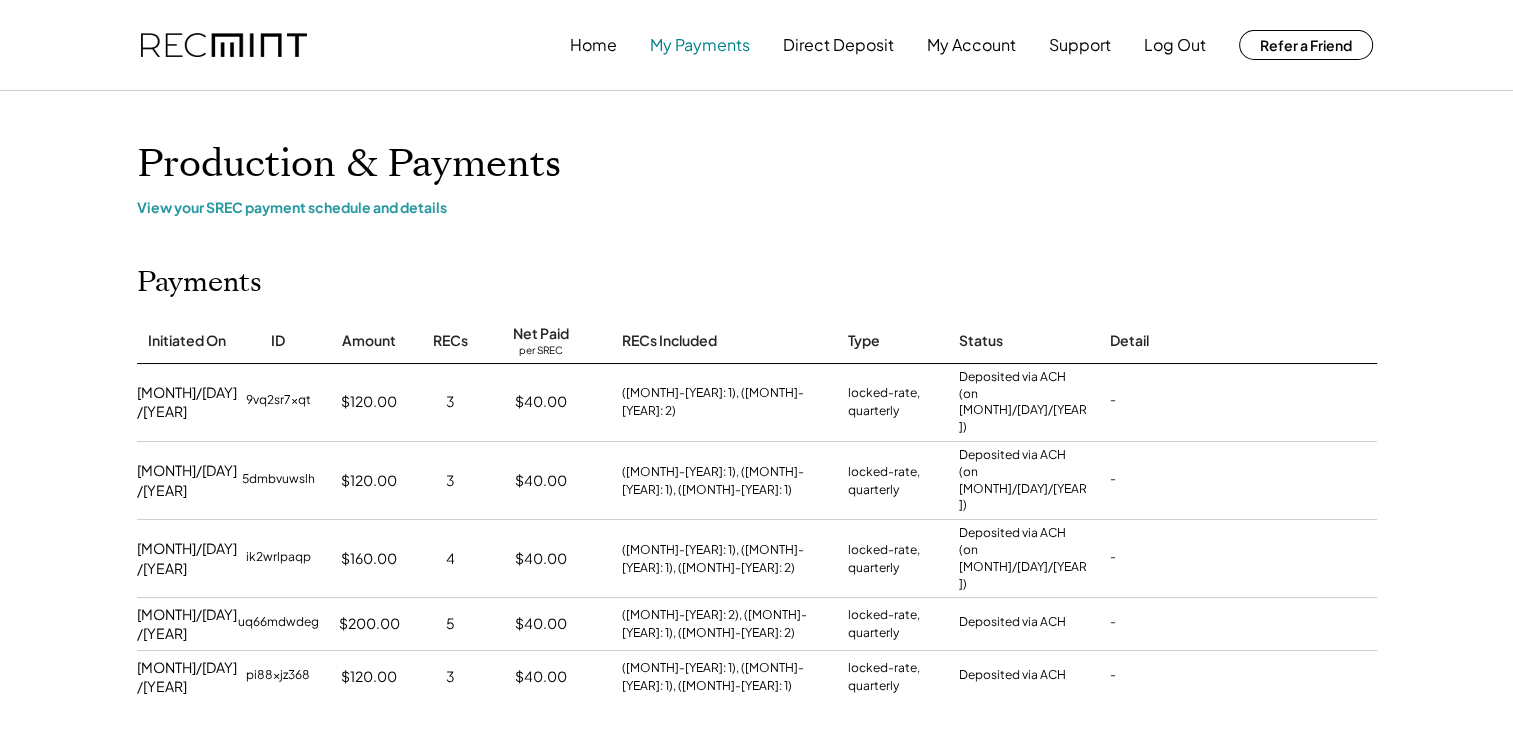 click on "My Payments" at bounding box center (700, 45) 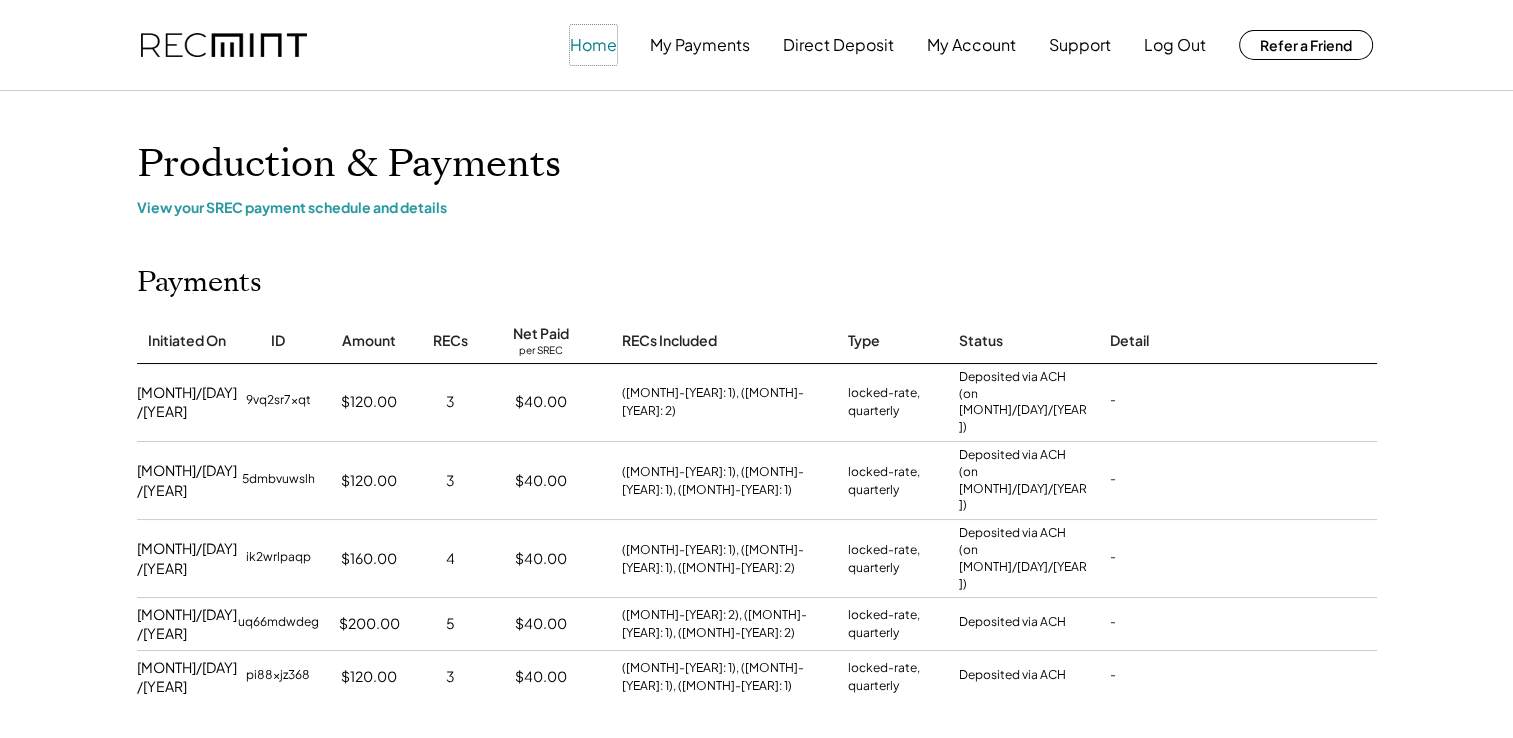 click on "Home" at bounding box center [593, 45] 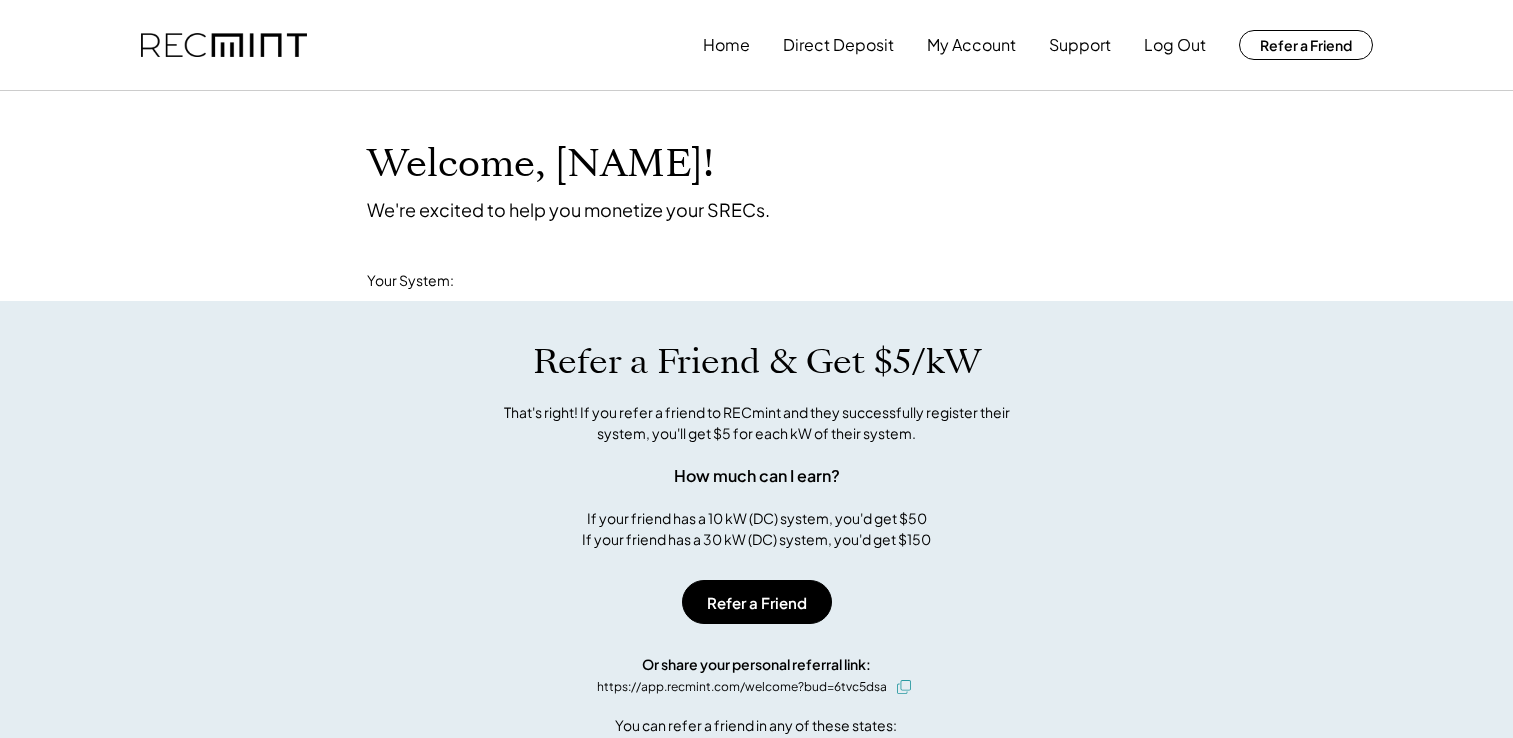 scroll, scrollTop: 0, scrollLeft: 0, axis: both 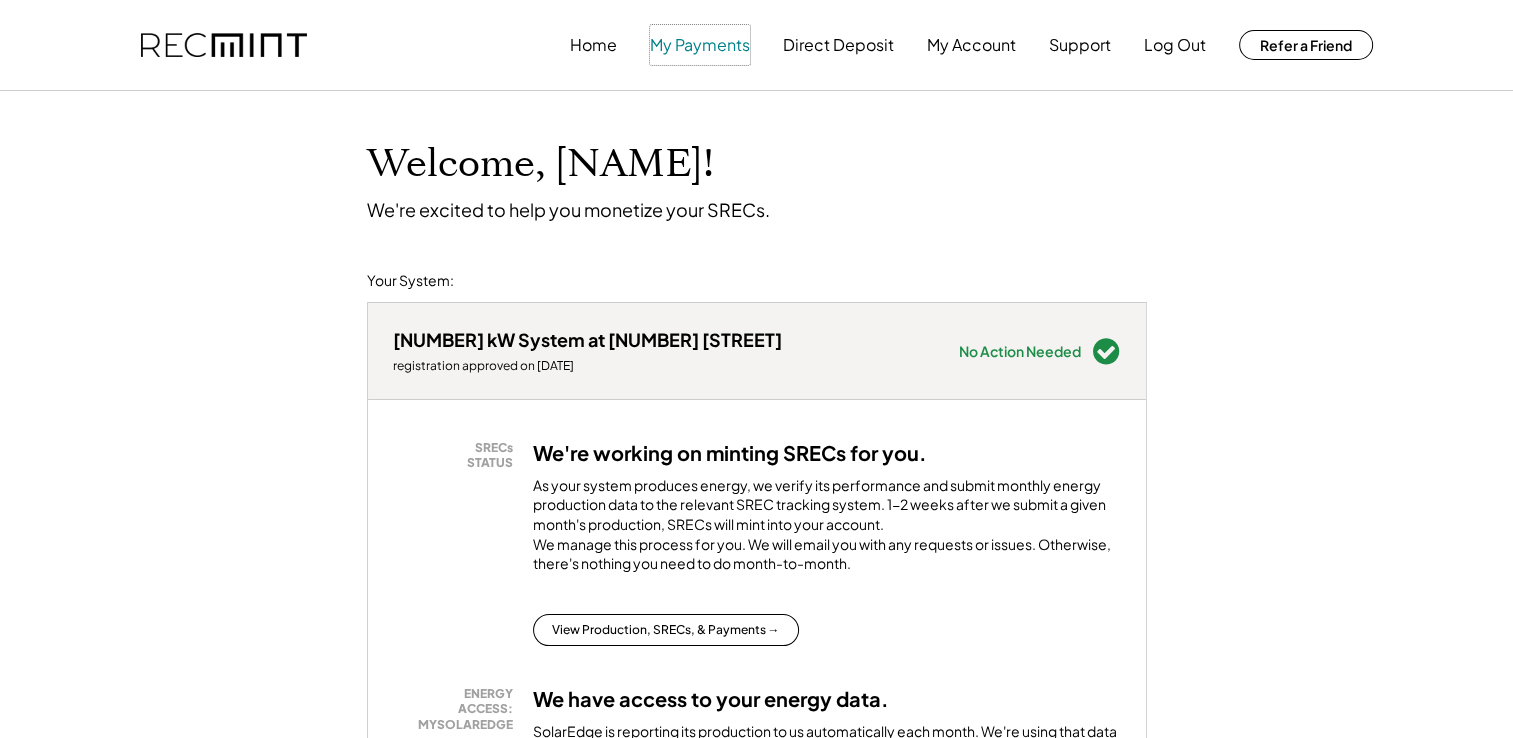 click on "My Payments" at bounding box center (700, 45) 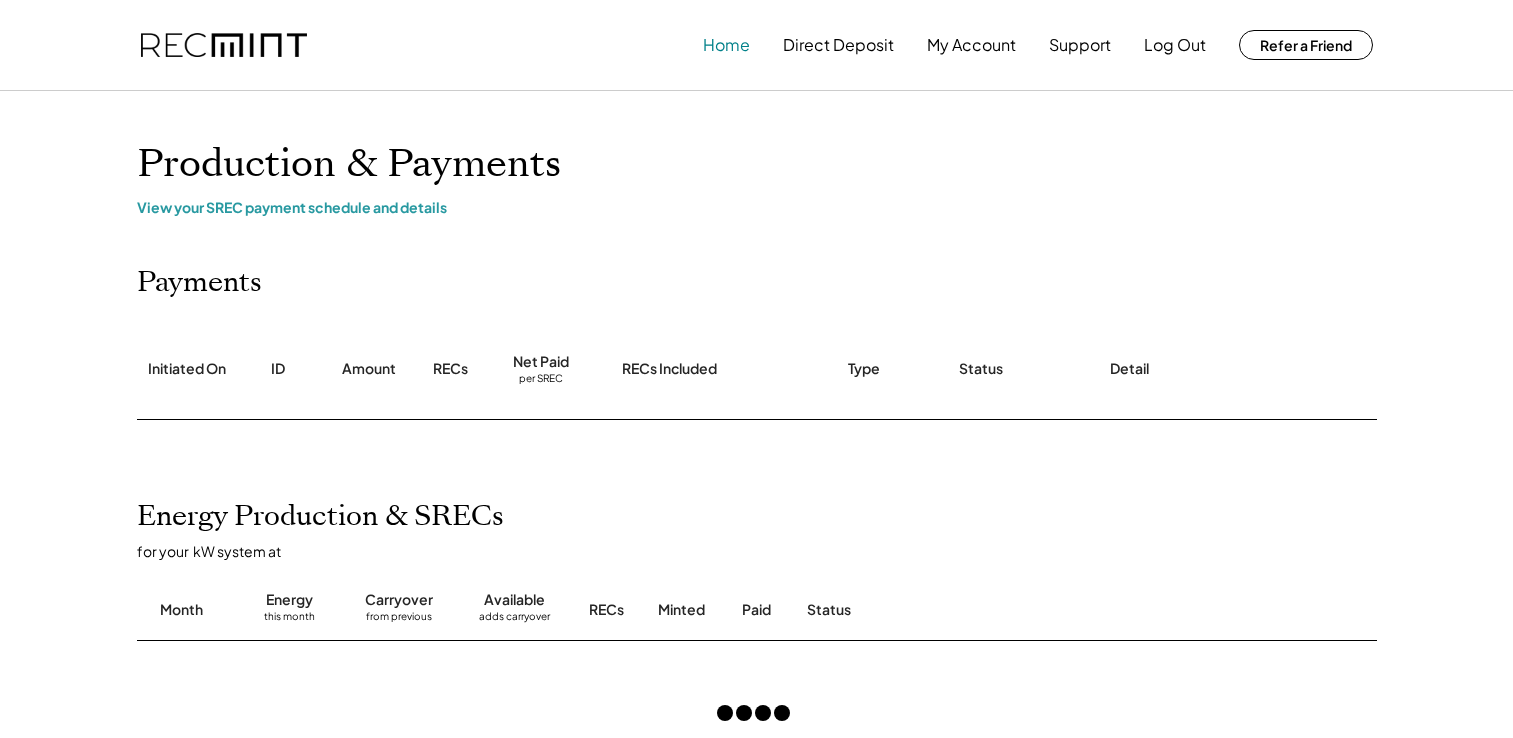 scroll, scrollTop: 0, scrollLeft: 0, axis: both 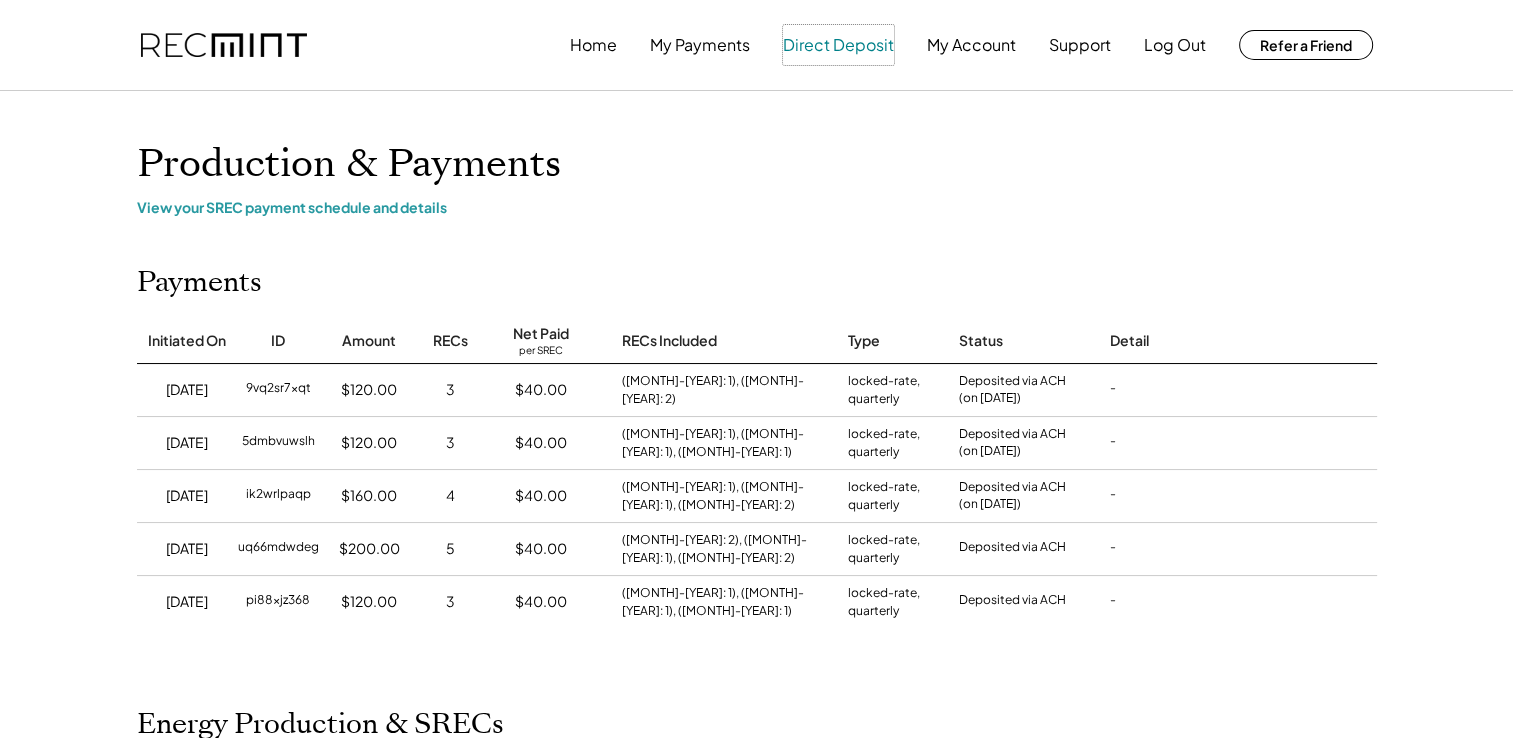 click on "Direct Deposit" at bounding box center (838, 45) 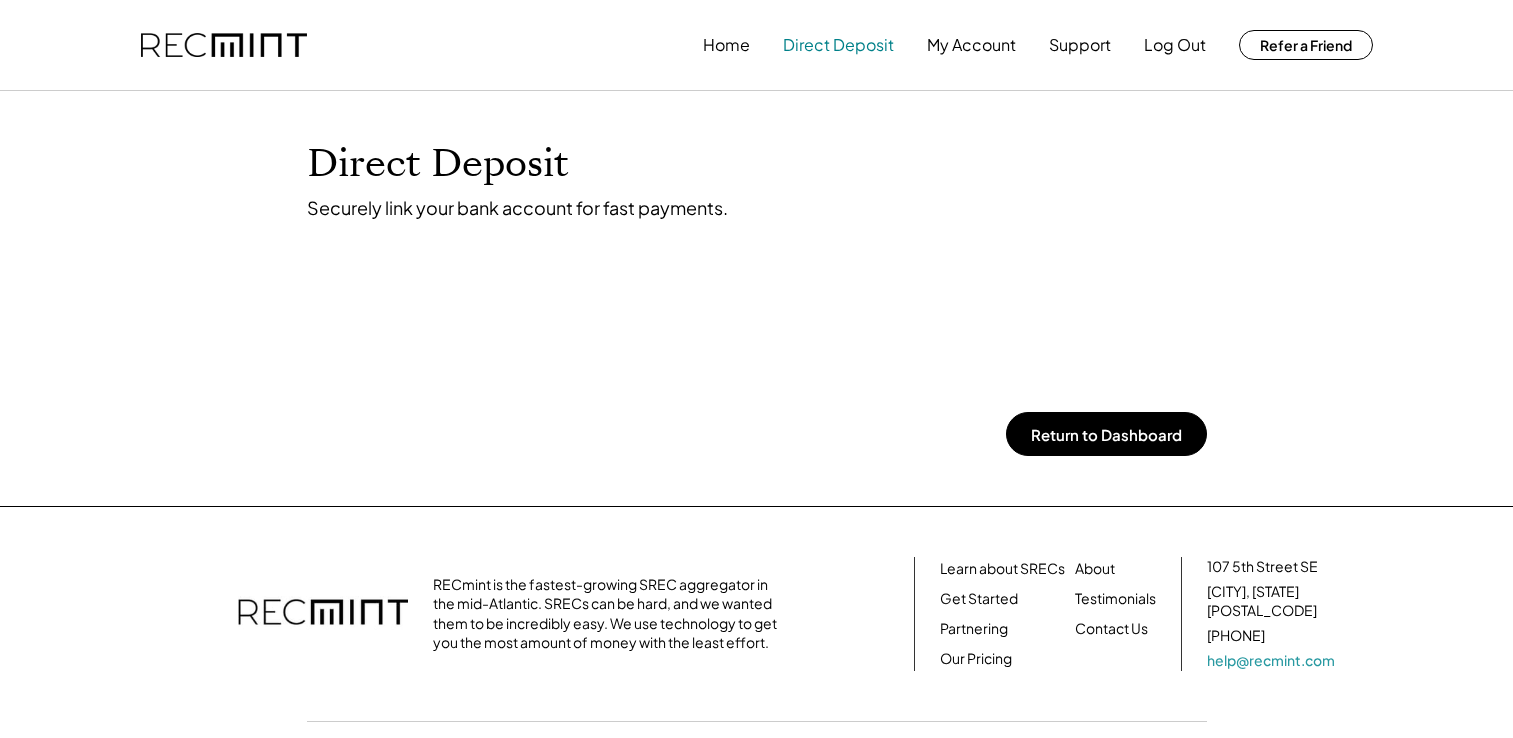 scroll, scrollTop: 0, scrollLeft: 0, axis: both 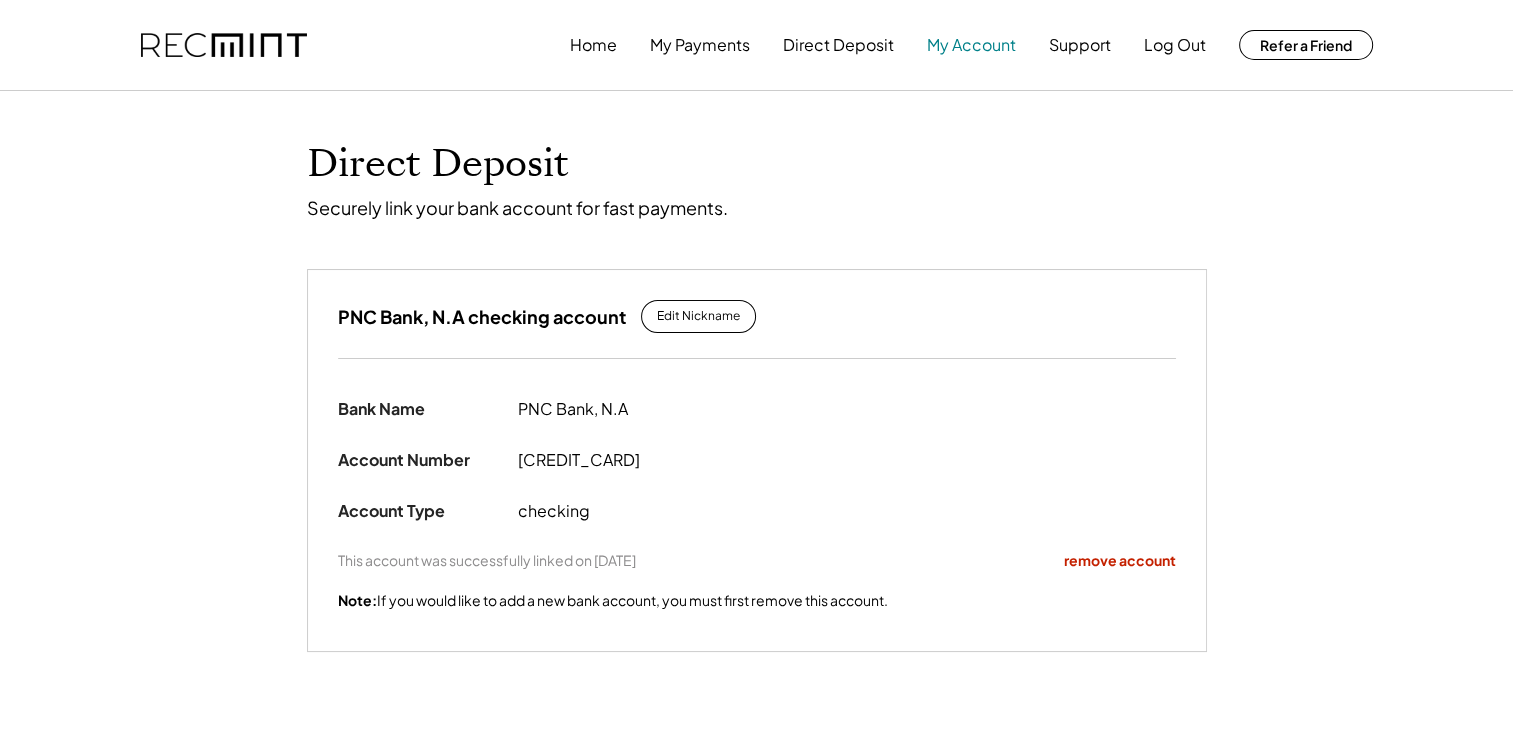 click on "My Account" at bounding box center [971, 45] 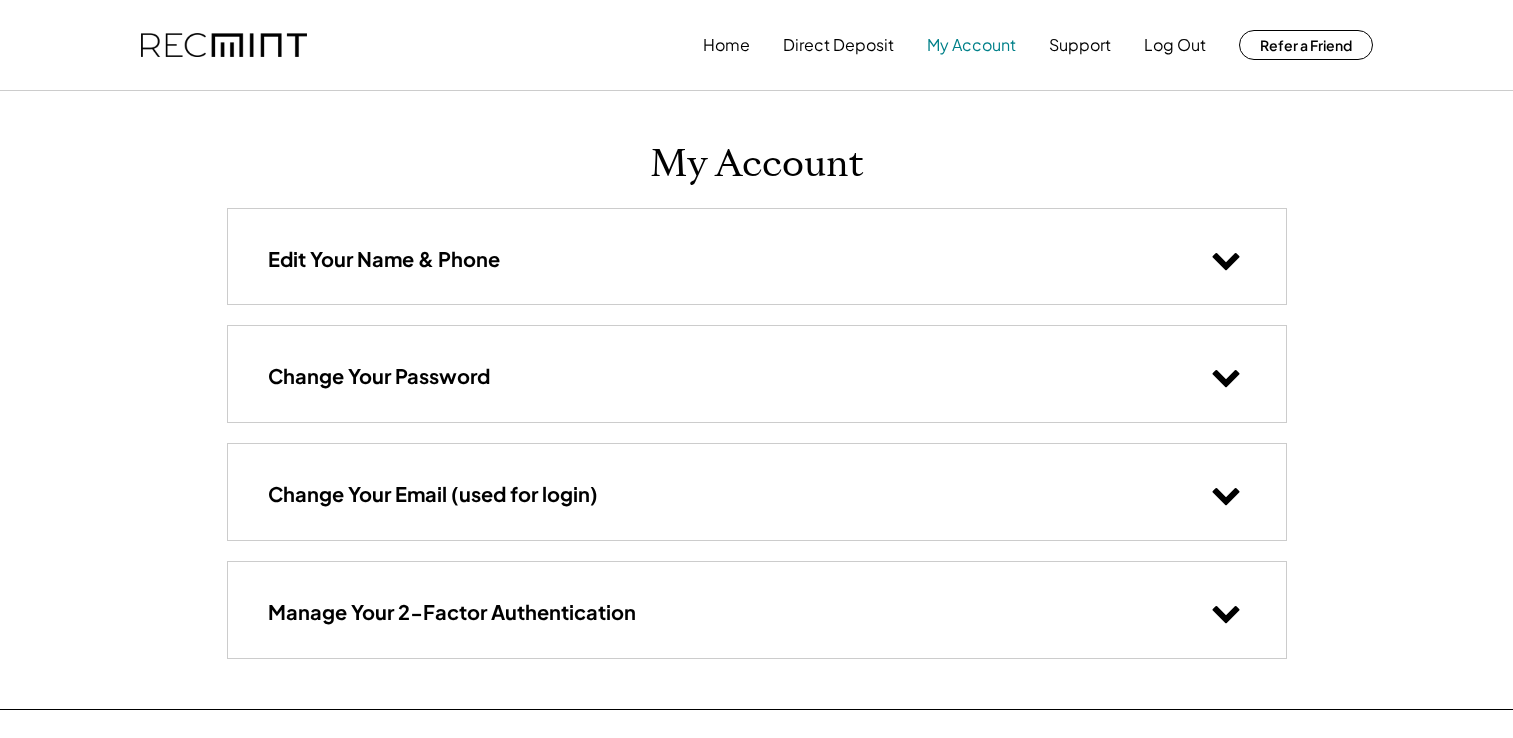 scroll, scrollTop: 0, scrollLeft: 0, axis: both 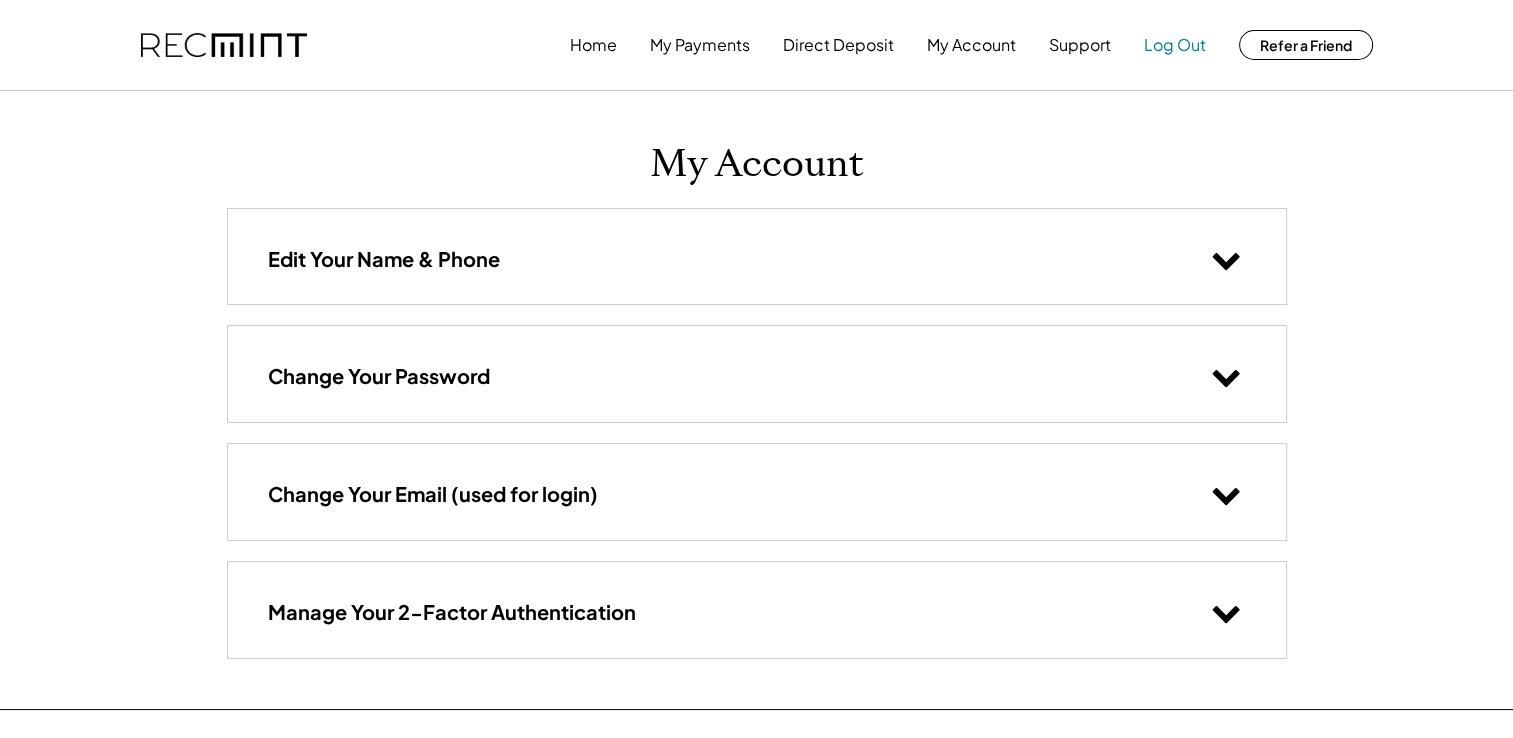 click on "Log Out" at bounding box center (1175, 45) 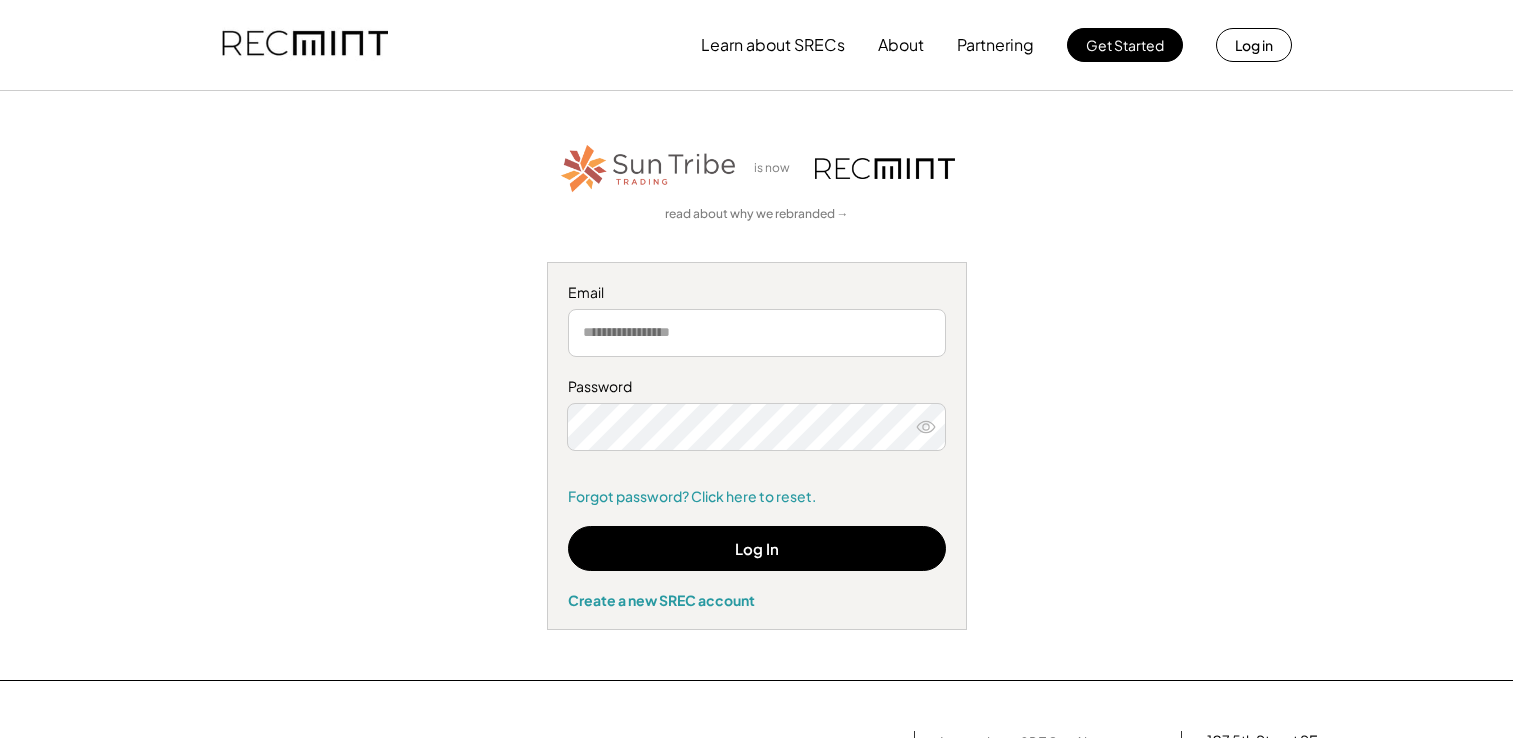 scroll, scrollTop: 0, scrollLeft: 0, axis: both 